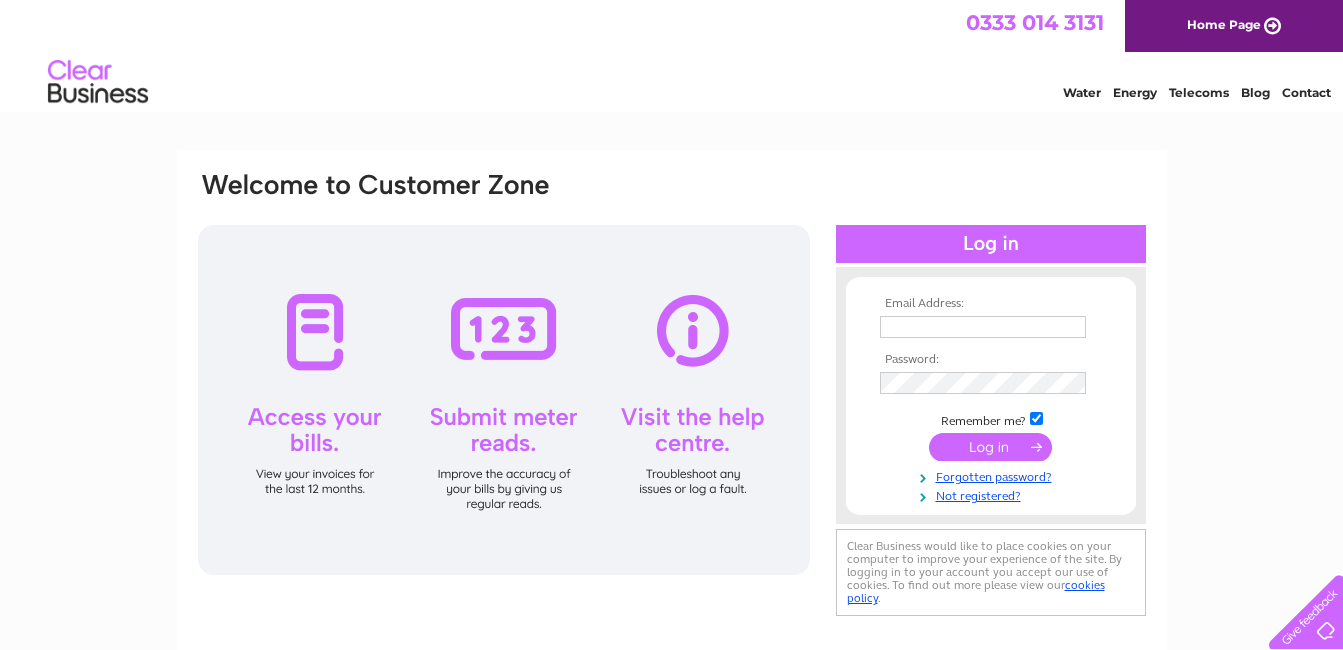 scroll, scrollTop: 0, scrollLeft: 0, axis: both 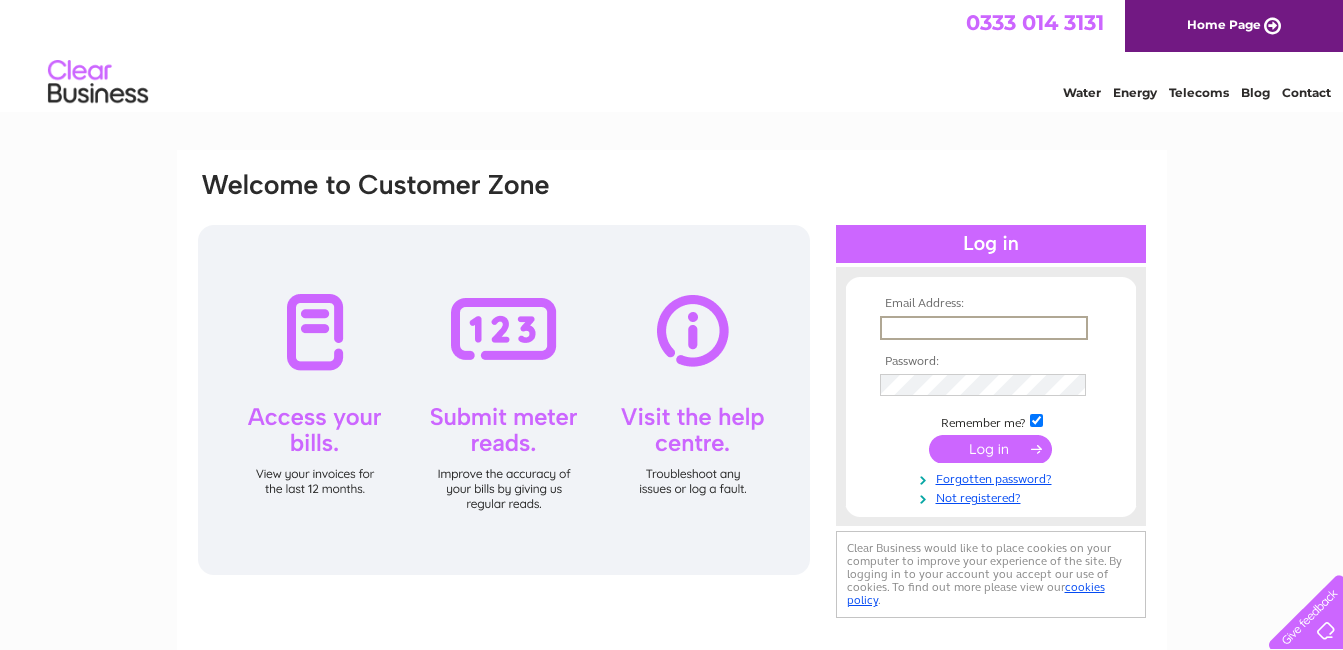 click at bounding box center (984, 328) 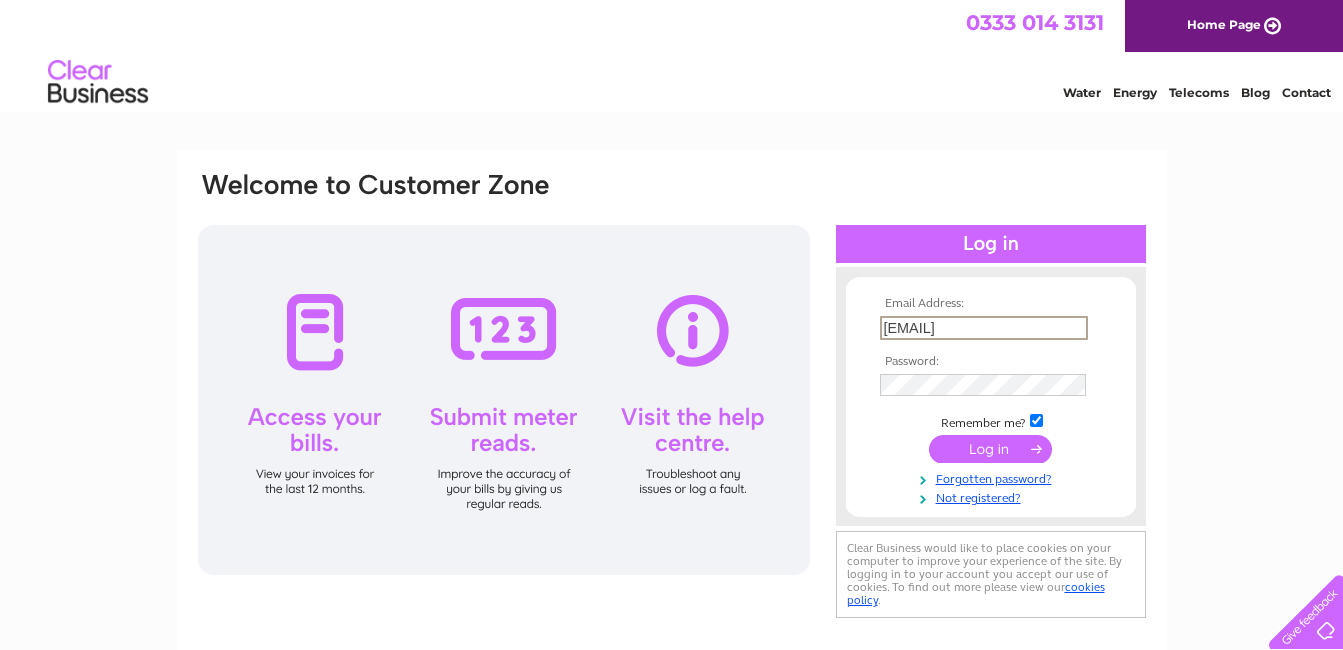 type on "ell.mckee@hotmail.co.uk" 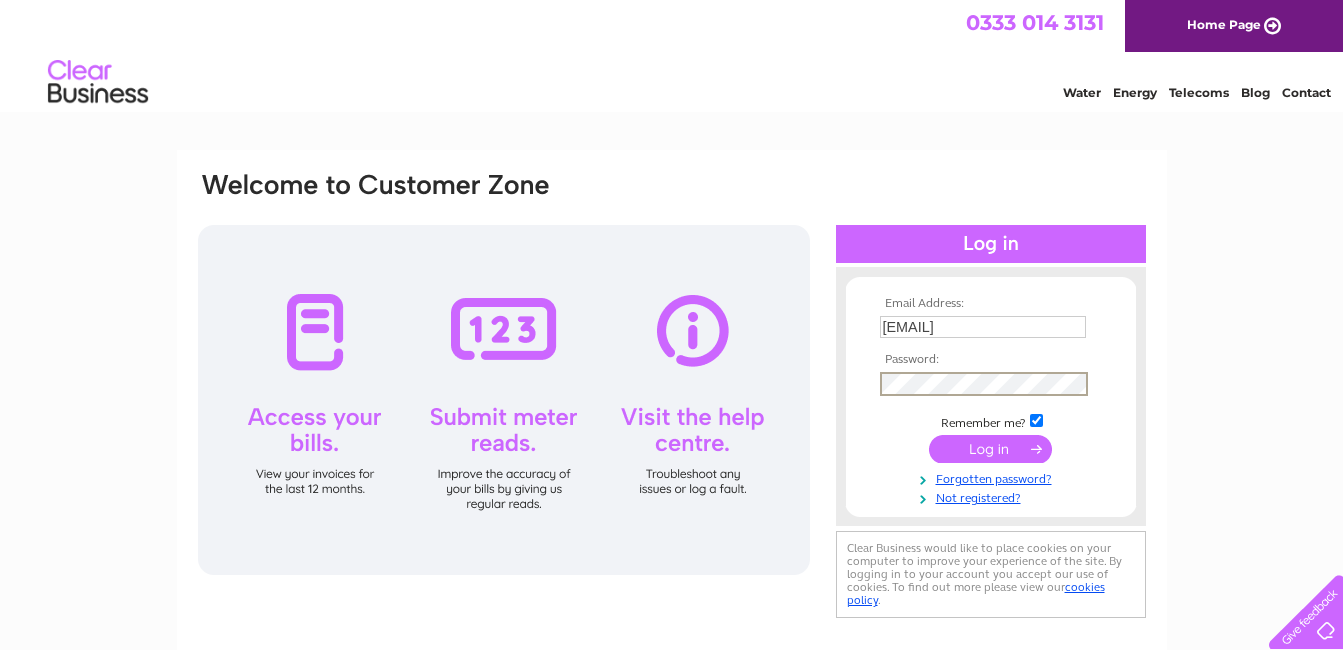 click at bounding box center [990, 449] 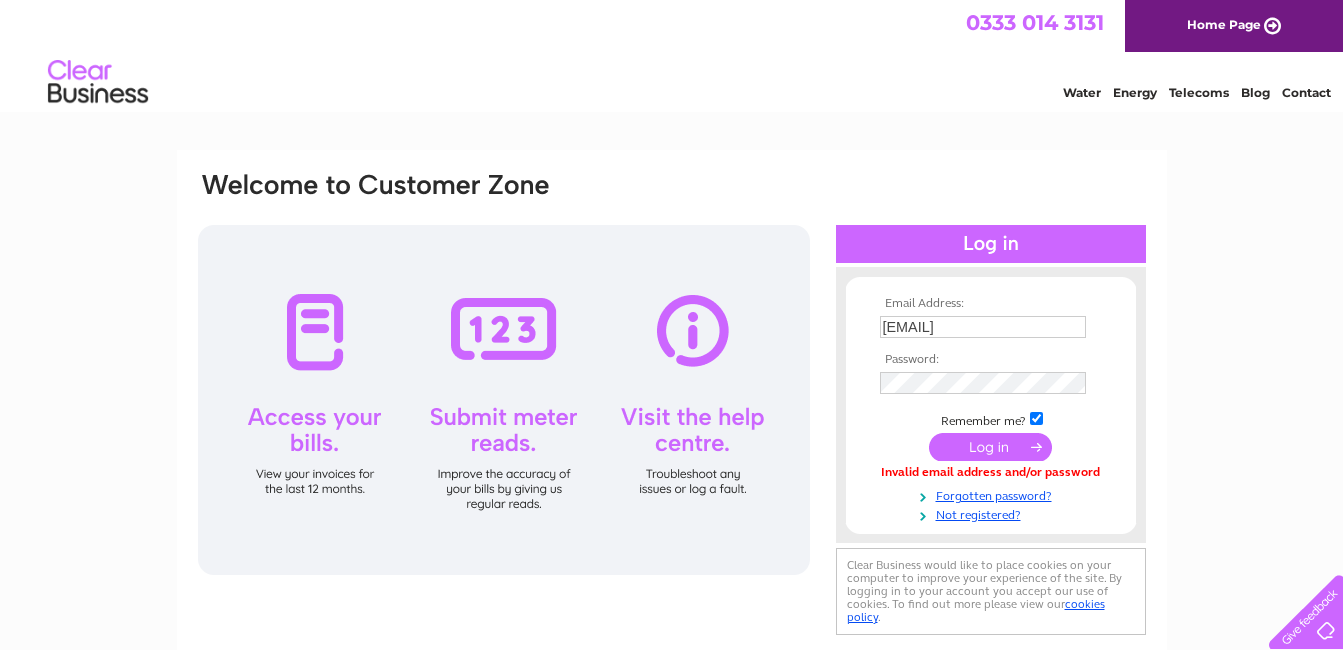 scroll, scrollTop: 0, scrollLeft: 0, axis: both 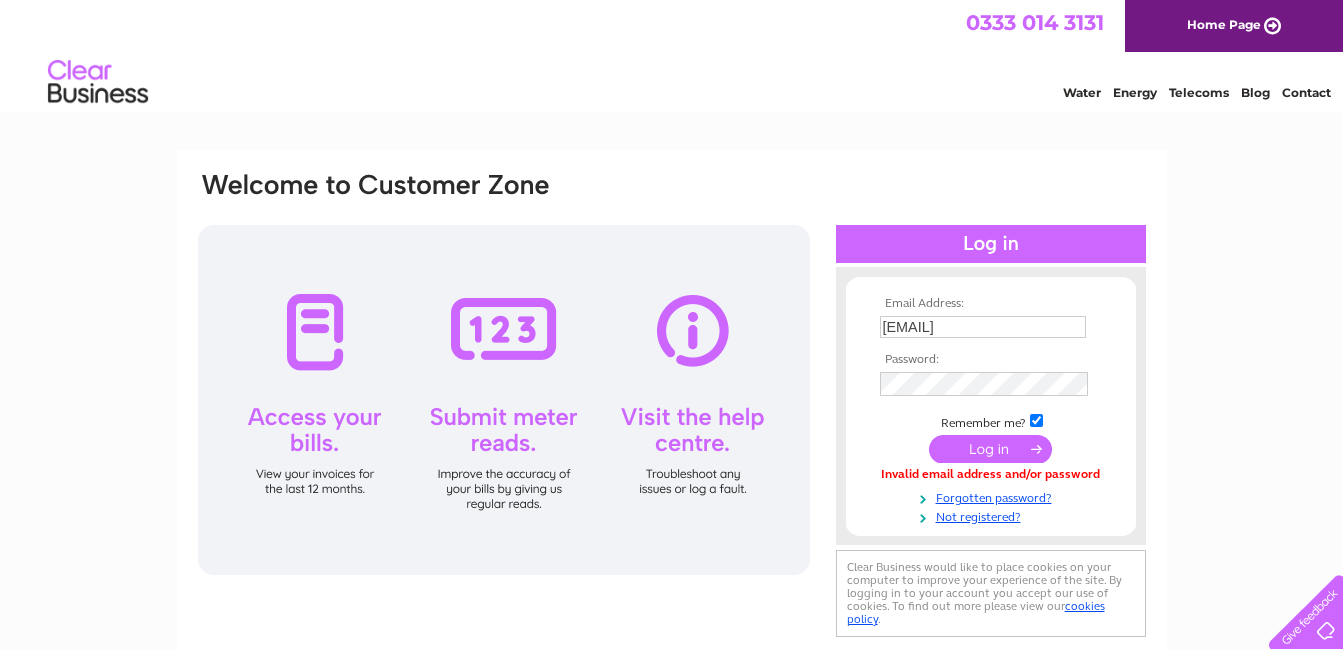 click at bounding box center (990, 449) 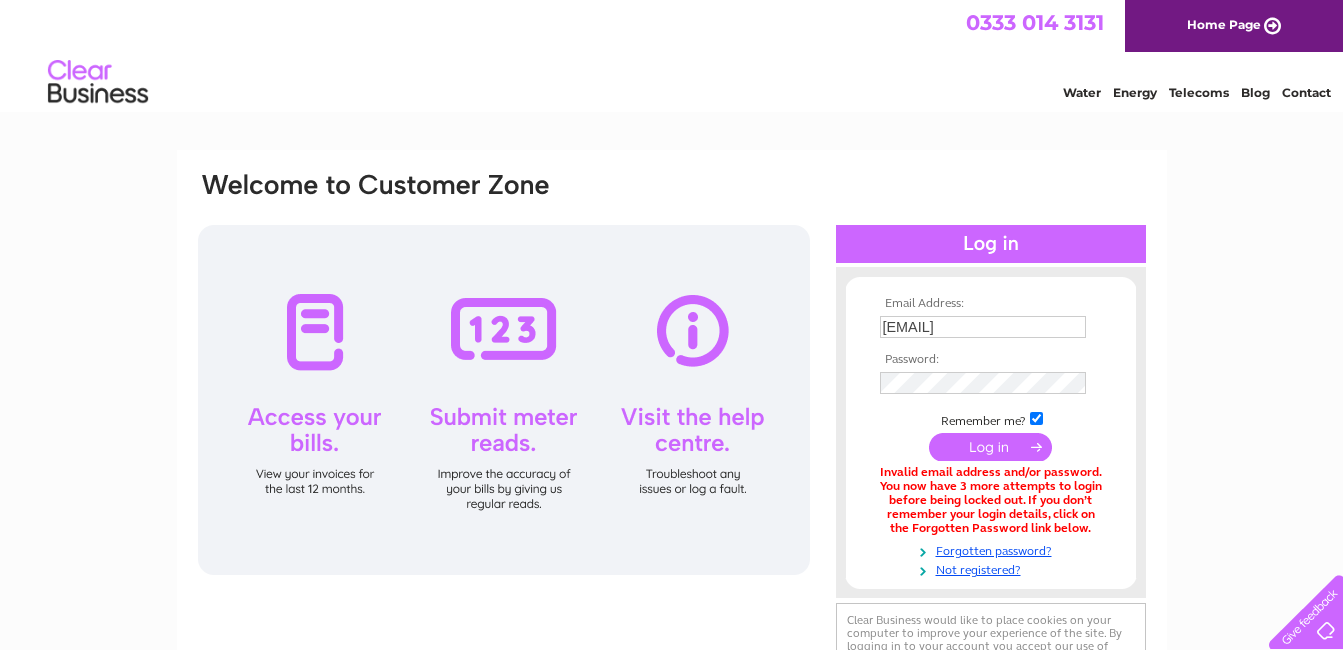 scroll, scrollTop: 0, scrollLeft: 0, axis: both 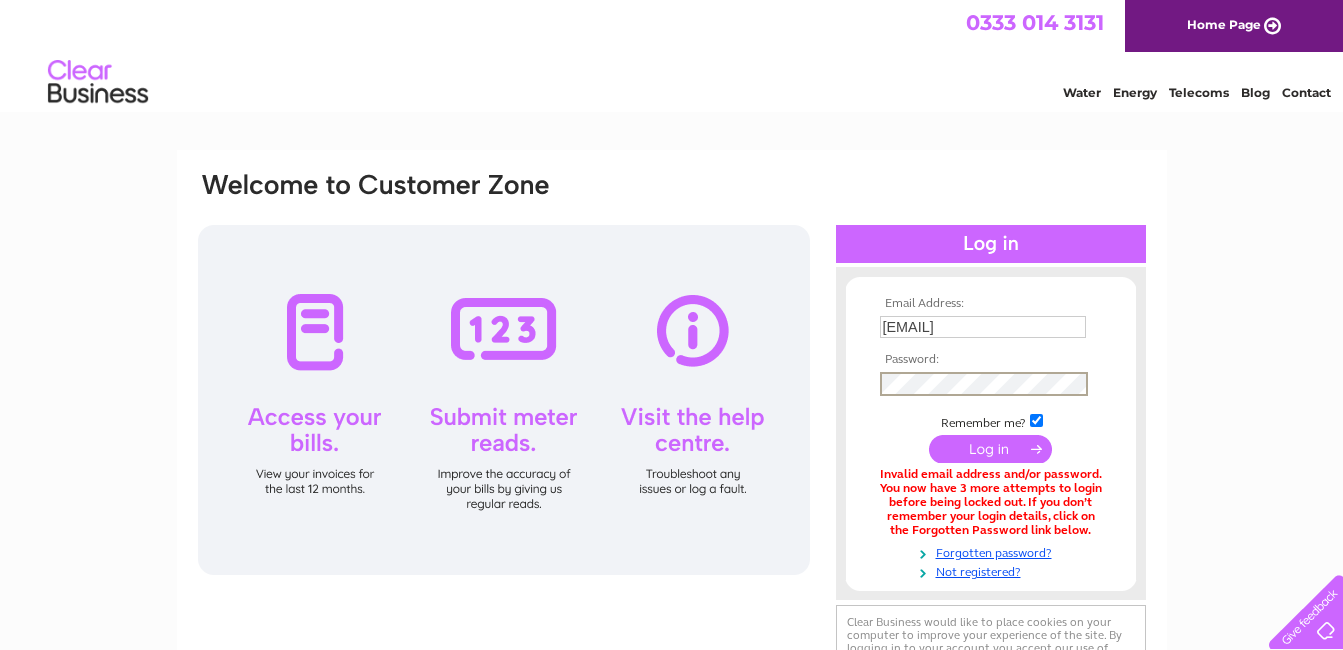 click at bounding box center [990, 449] 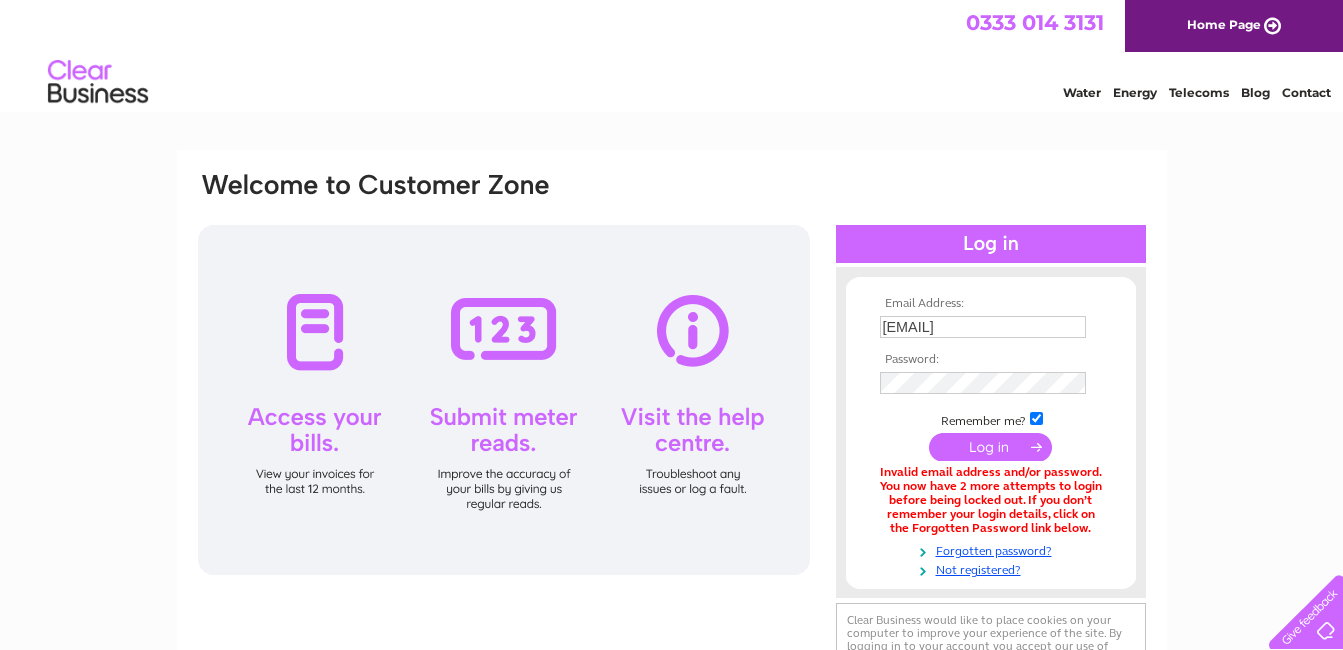 scroll, scrollTop: 0, scrollLeft: 0, axis: both 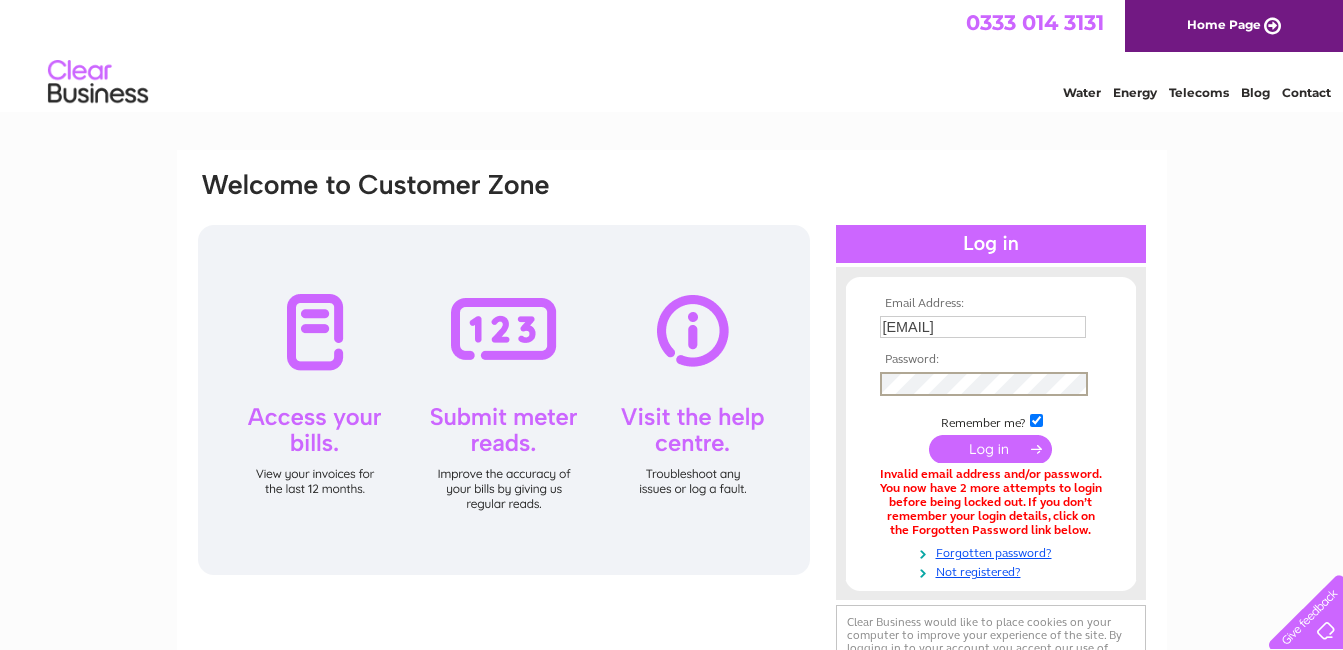 click at bounding box center [990, 449] 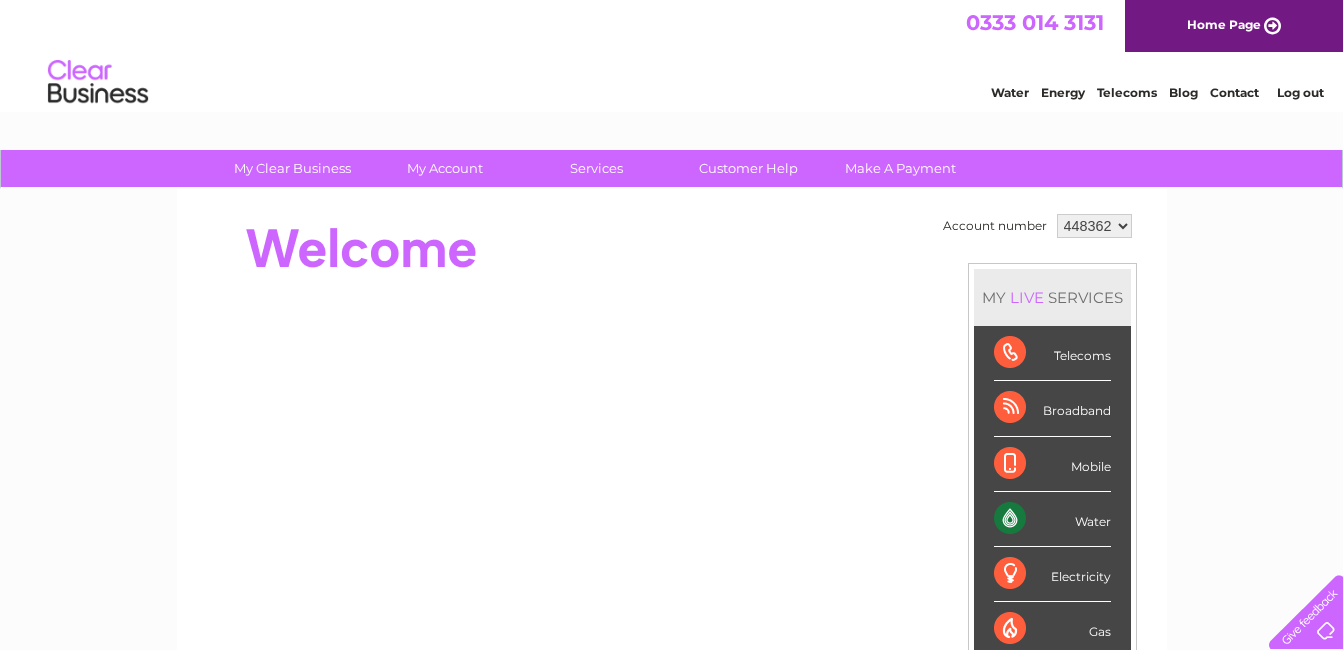 scroll, scrollTop: 0, scrollLeft: 0, axis: both 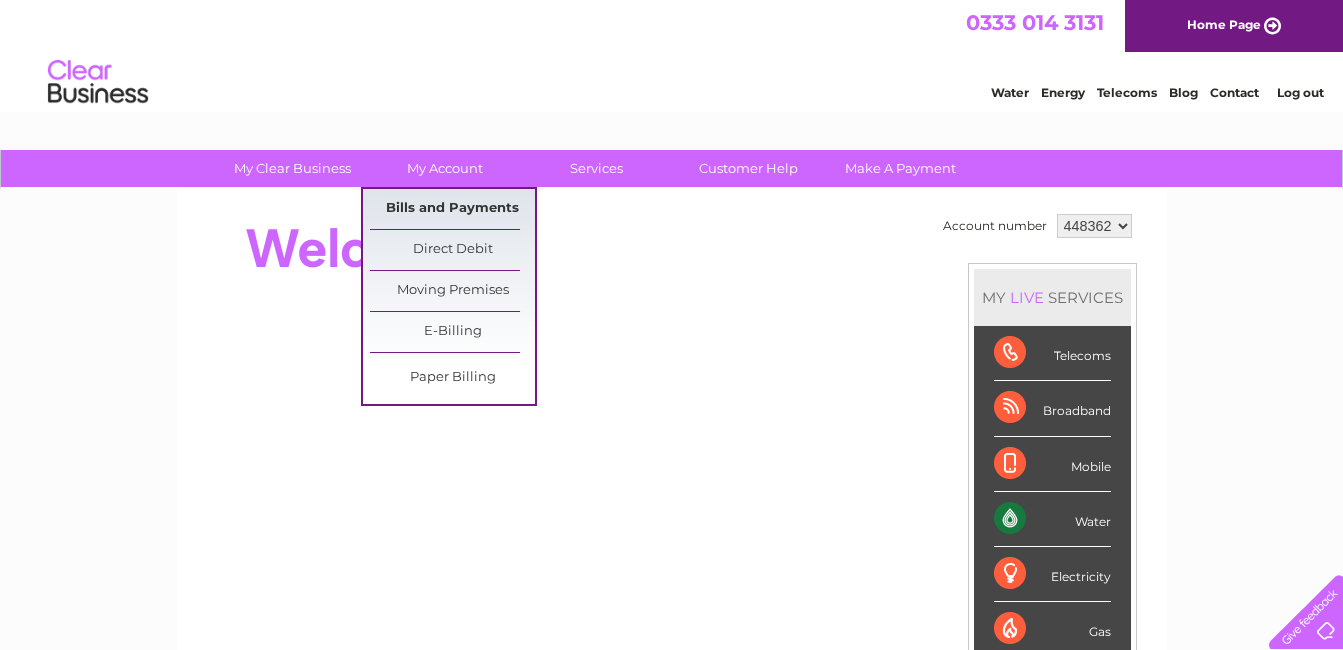 click on "Bills and Payments" at bounding box center [452, 209] 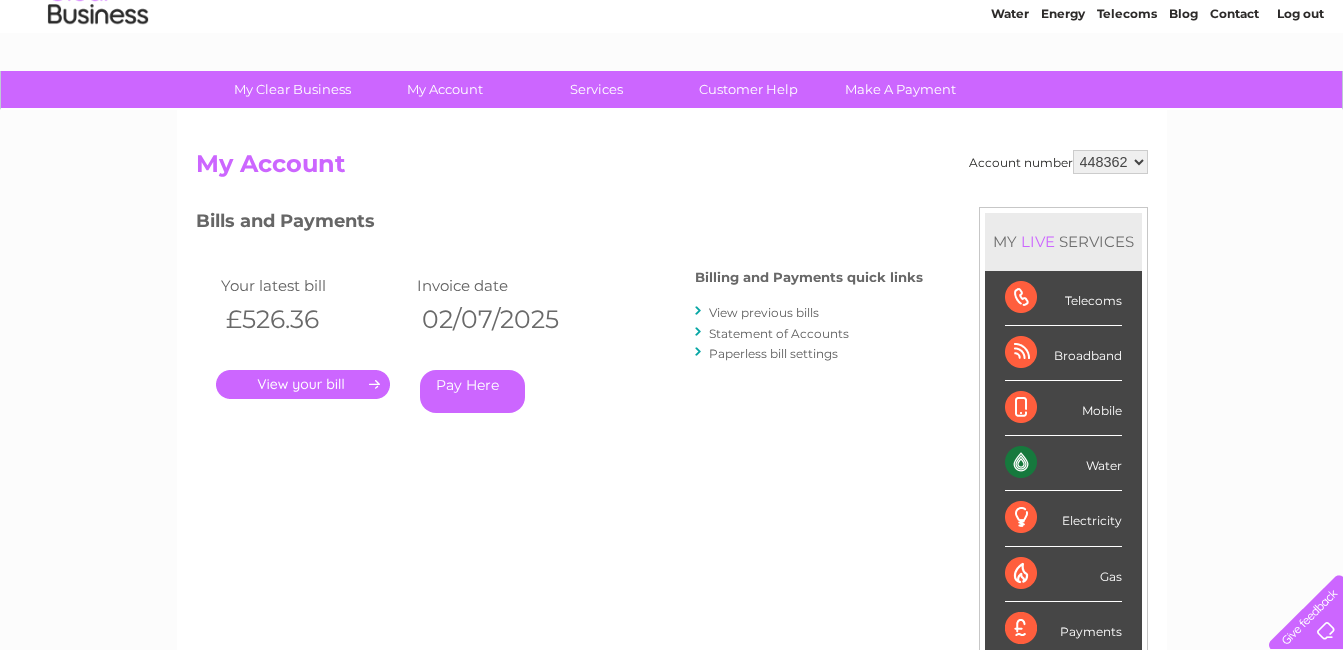 scroll, scrollTop: 69, scrollLeft: 0, axis: vertical 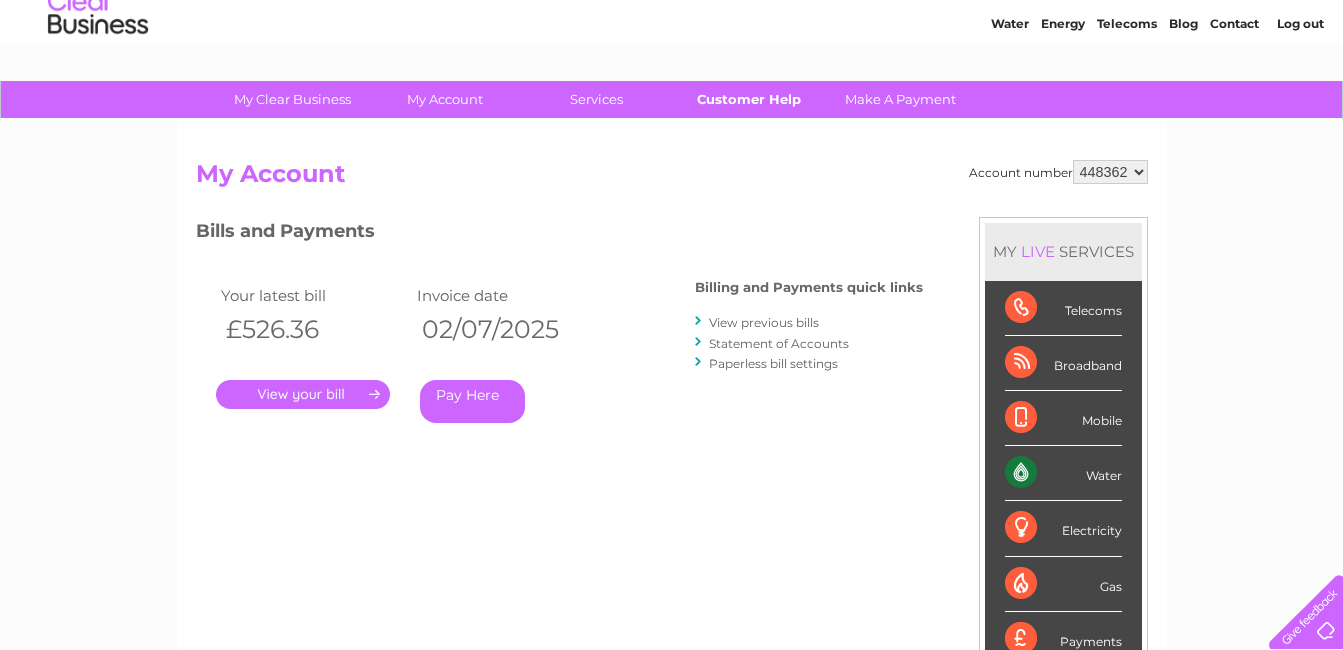 click on "Customer Help" at bounding box center [748, 99] 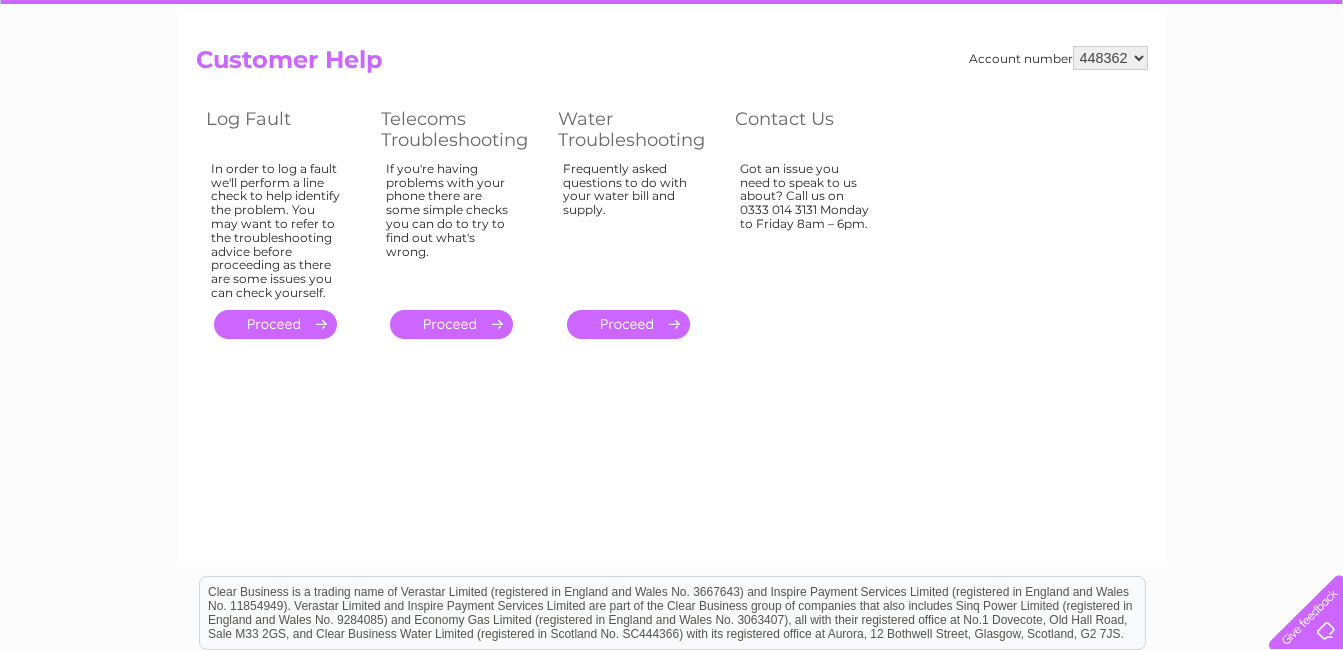 scroll, scrollTop: 0, scrollLeft: 0, axis: both 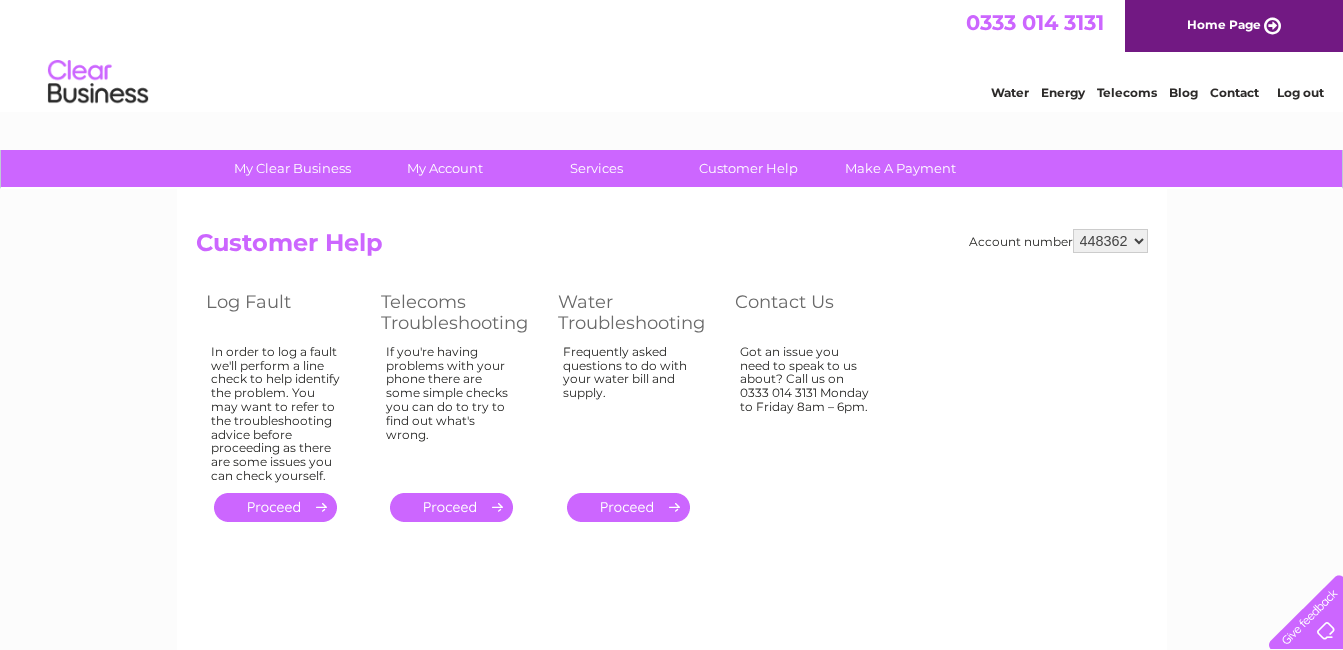 click on "Water" at bounding box center [1010, 92] 